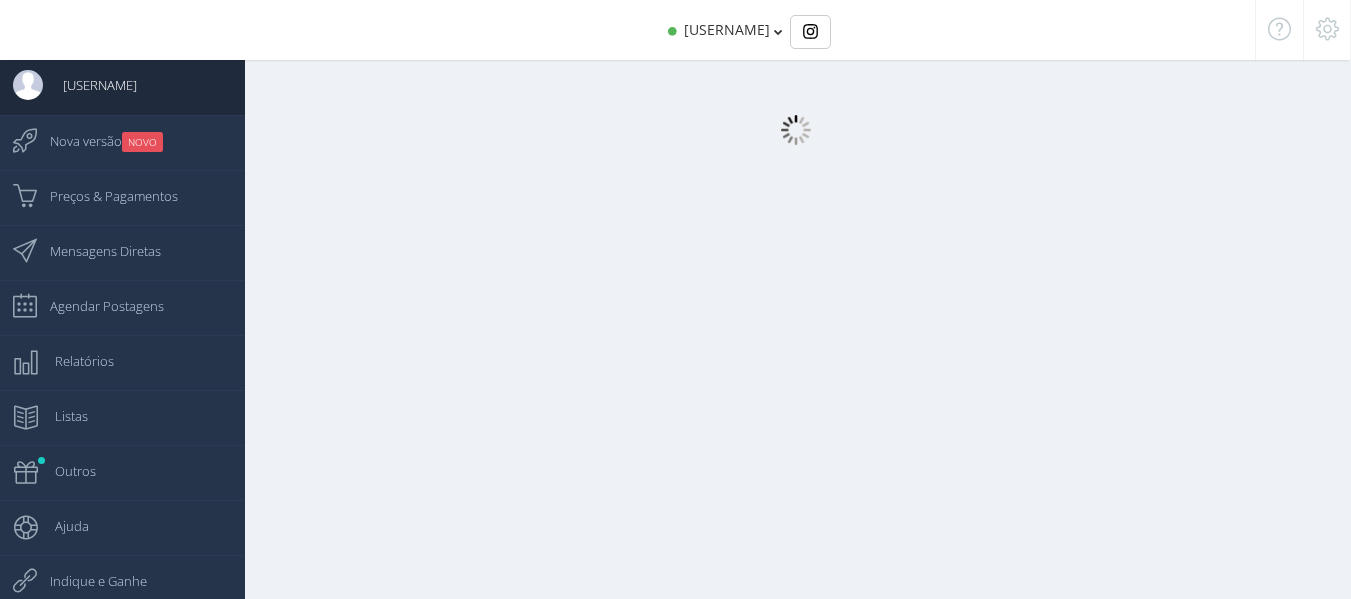 scroll, scrollTop: 0, scrollLeft: 0, axis: both 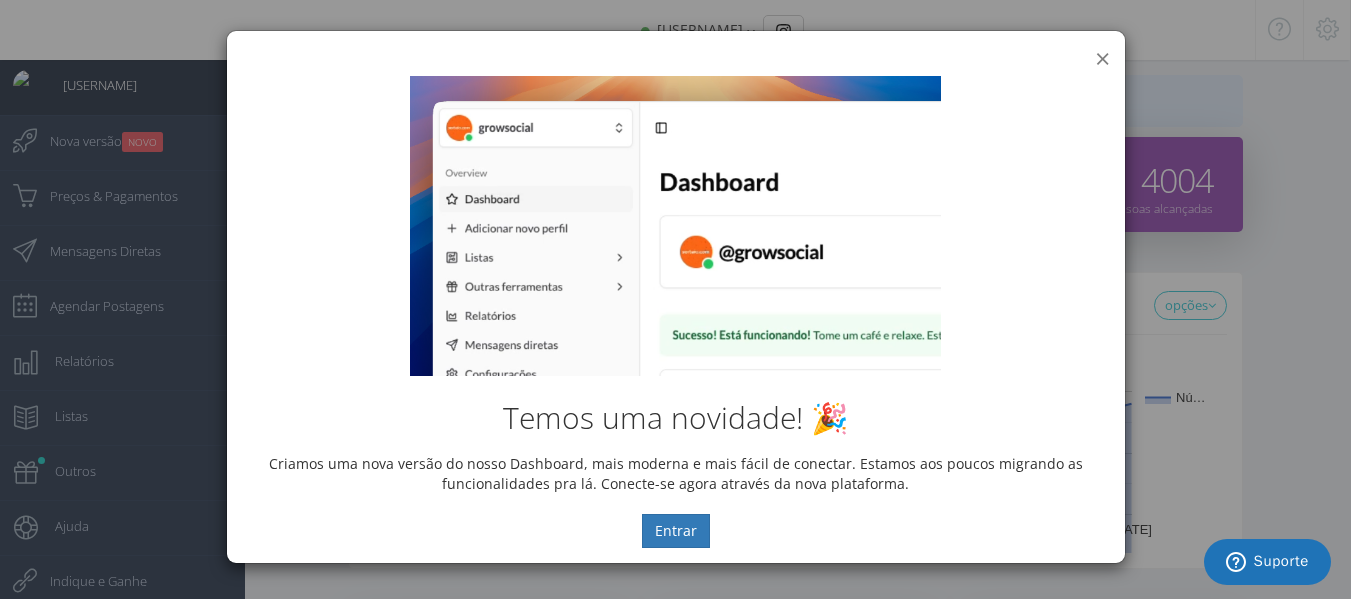 click on "×" at bounding box center [1102, 58] 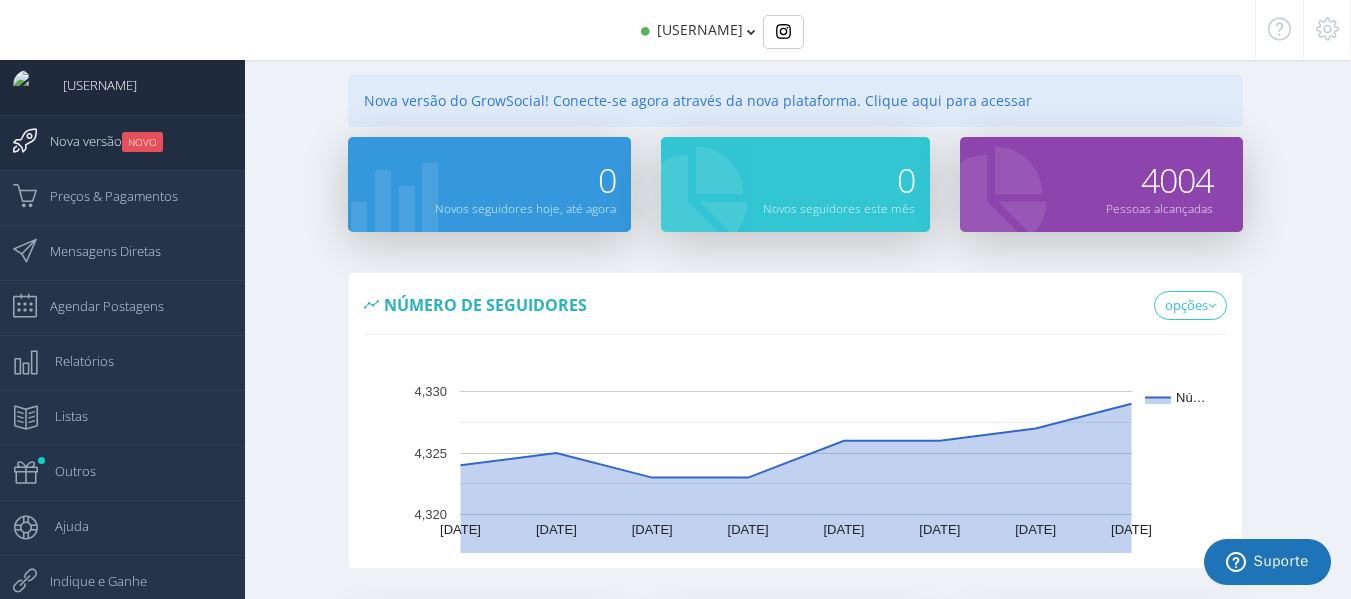 click on "Nova versão  NOVO" at bounding box center (96, 141) 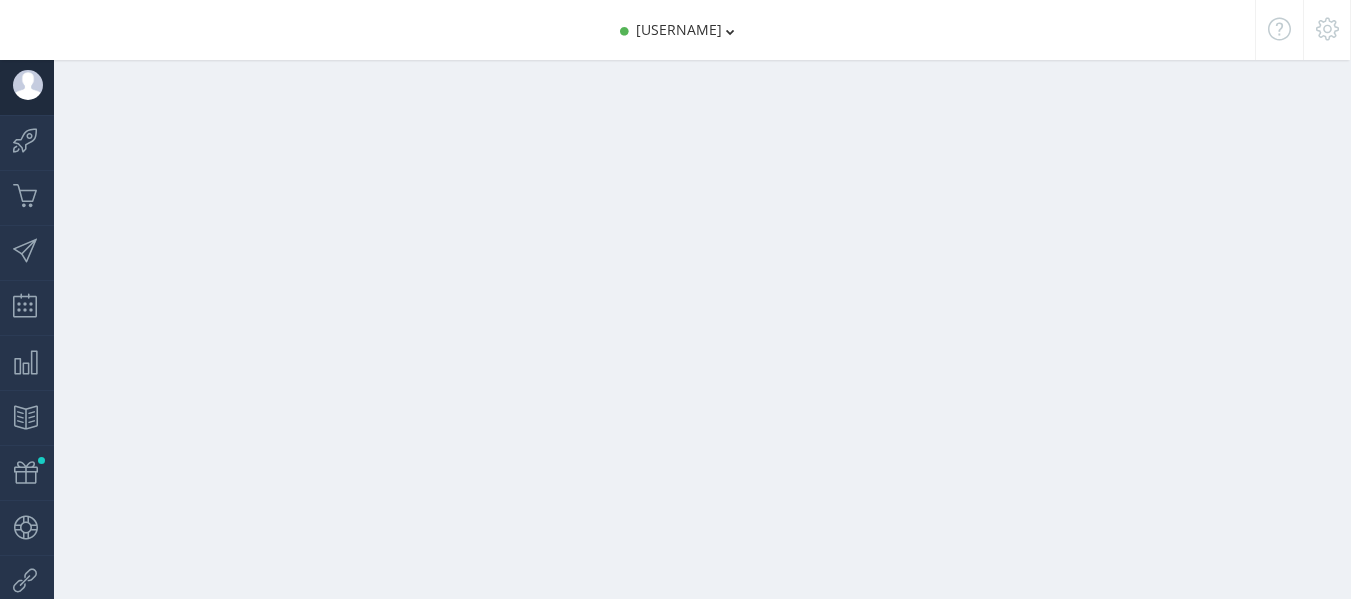 scroll, scrollTop: 0, scrollLeft: 0, axis: both 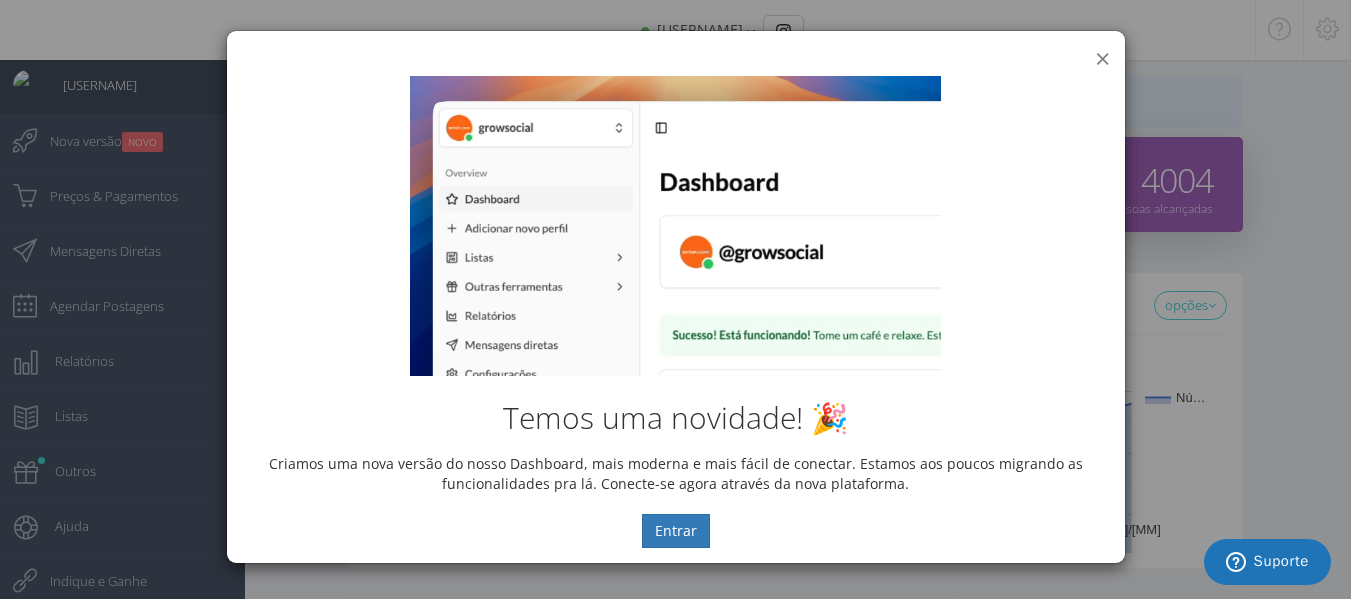 click on "×" at bounding box center (1102, 58) 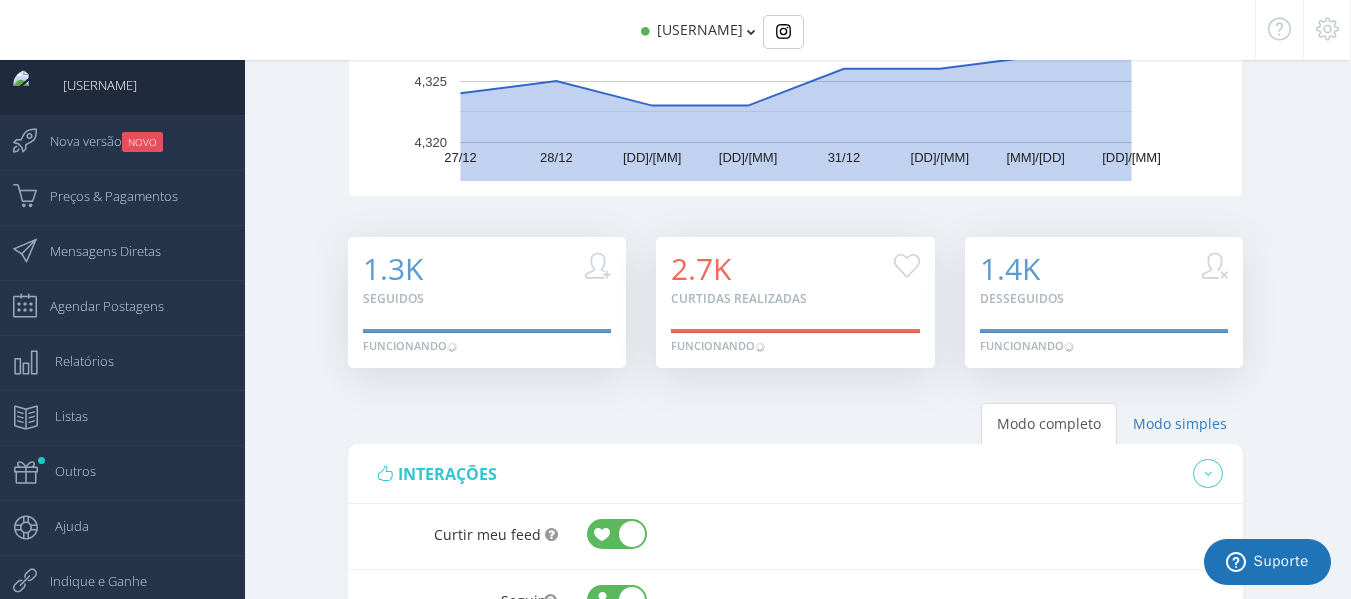 scroll, scrollTop: 300, scrollLeft: 0, axis: vertical 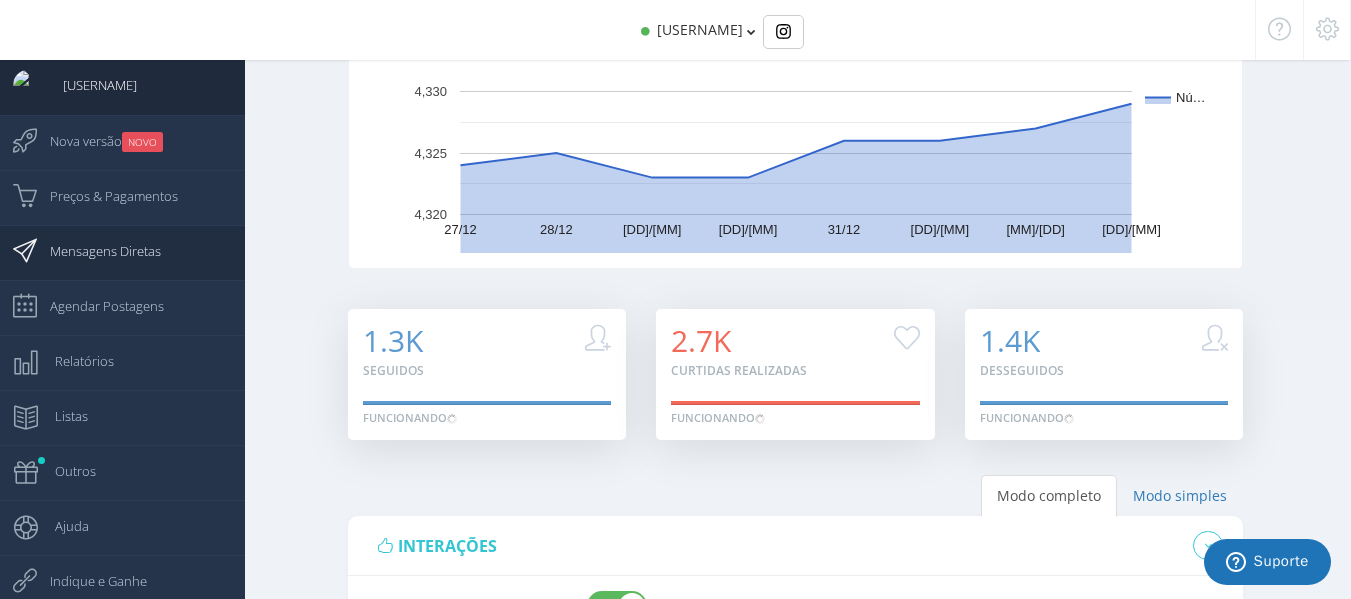 click on "Mensagens Diretas" at bounding box center [0, 0] 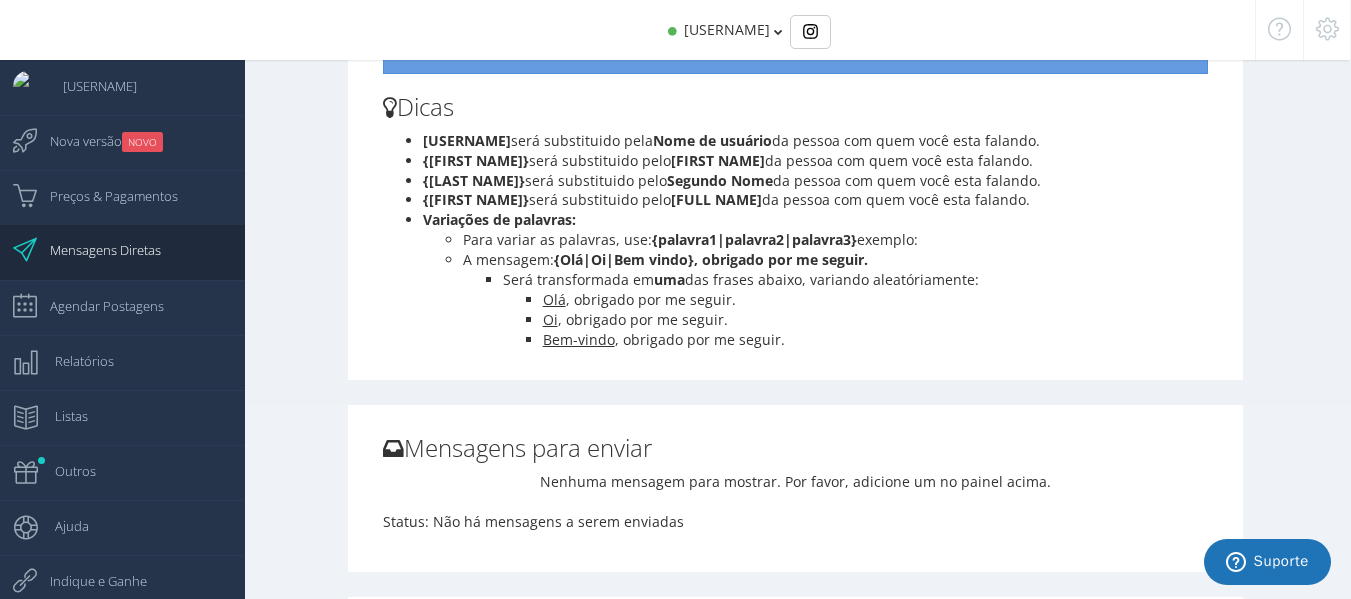 scroll, scrollTop: 100, scrollLeft: 0, axis: vertical 